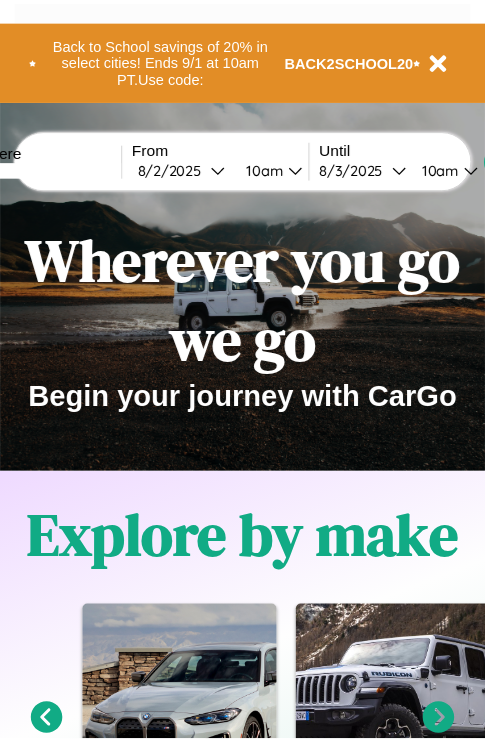 scroll, scrollTop: 0, scrollLeft: 0, axis: both 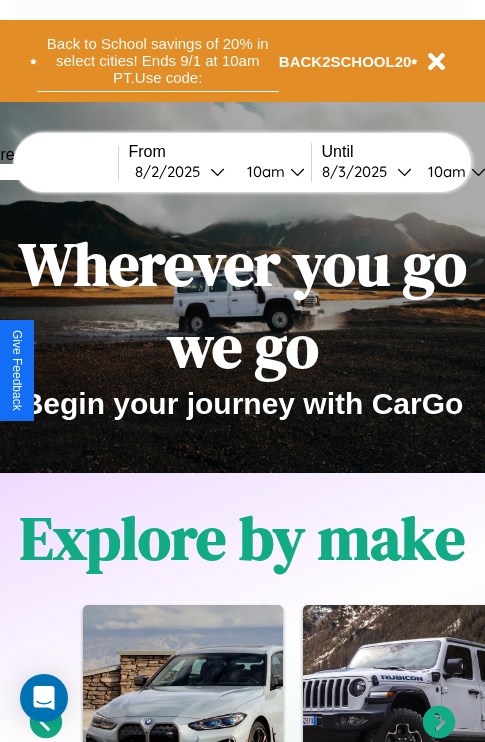 click on "Back to School savings of 20% in select cities! Ends 9/1 at 10am PT.  Use code:" at bounding box center (158, 61) 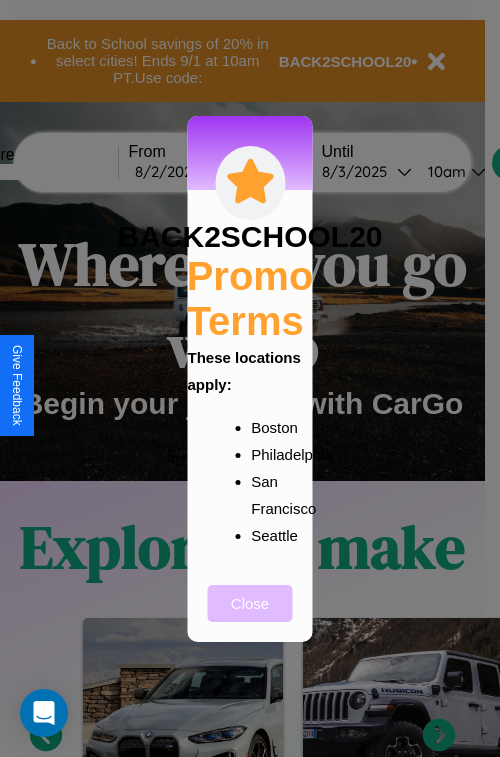 click on "Close" at bounding box center (250, 603) 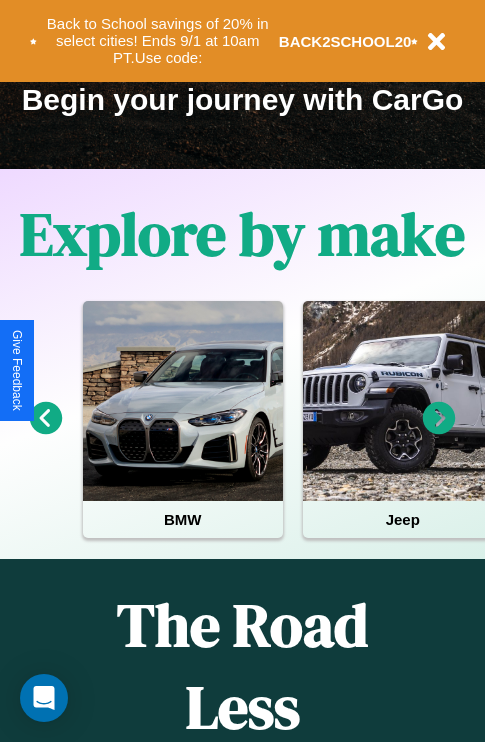 scroll, scrollTop: 308, scrollLeft: 0, axis: vertical 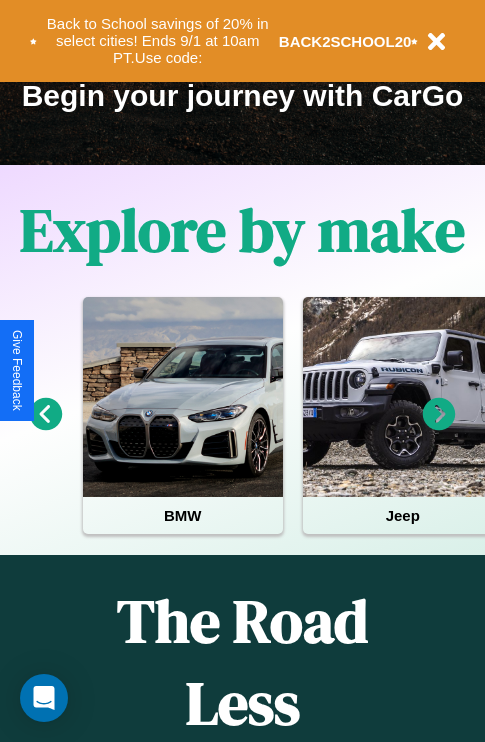 click 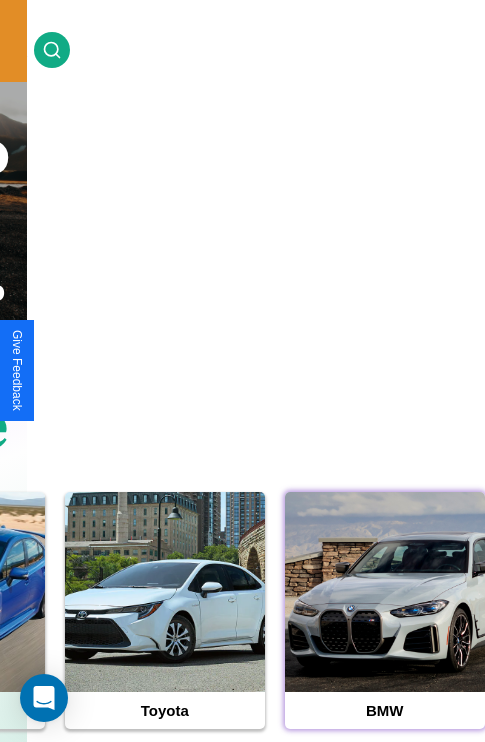 click at bounding box center (385, 592) 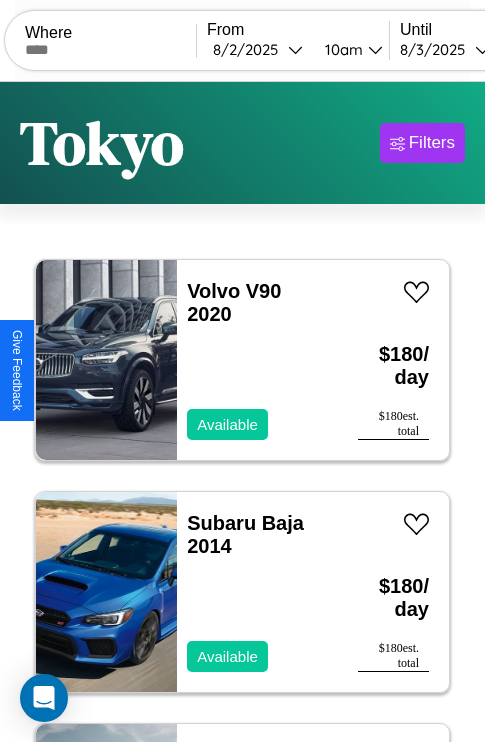 scroll, scrollTop: 79, scrollLeft: 0, axis: vertical 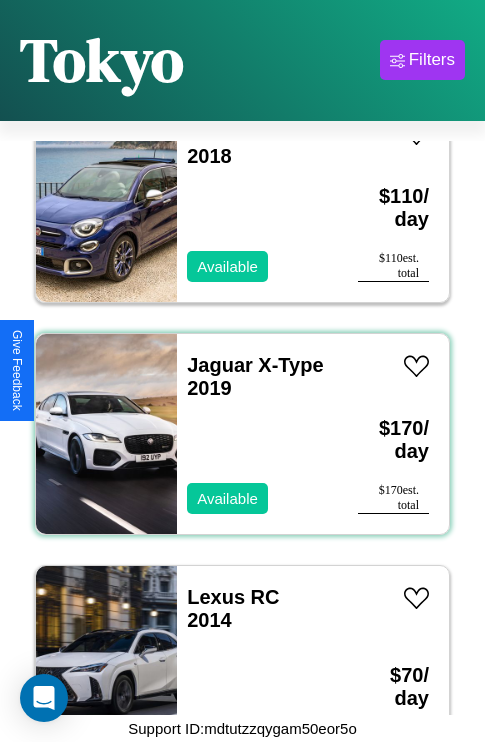 click on "Jaguar   X-Type   2019 Available" at bounding box center (257, 434) 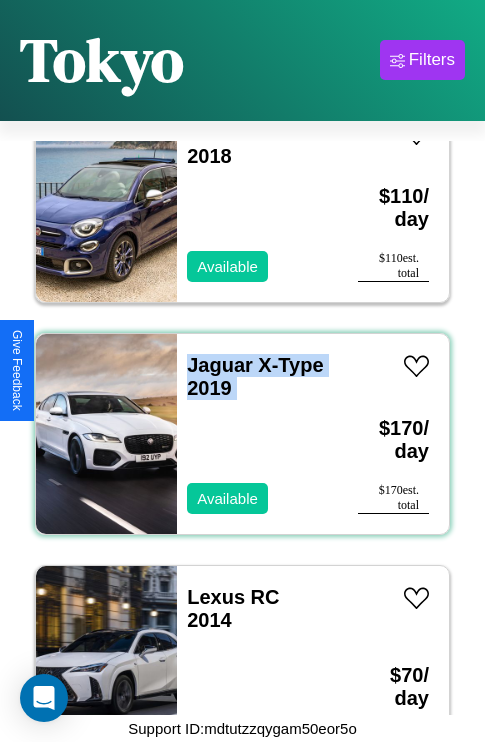 click on "Jaguar   X-Type   2019 Available" at bounding box center [257, 434] 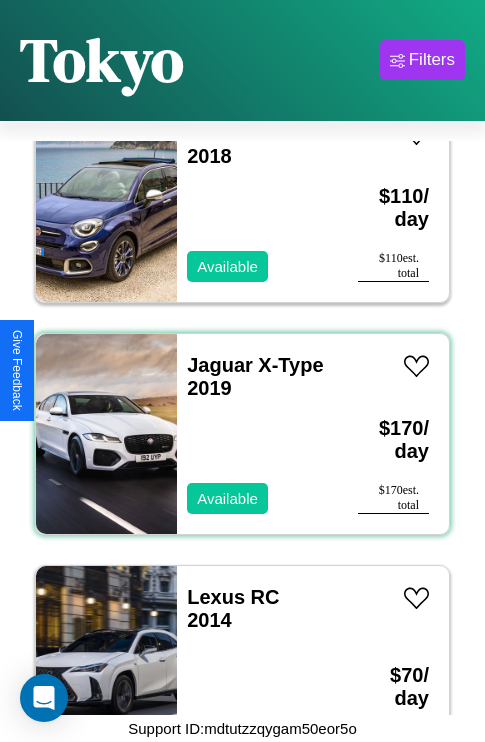click on "Jaguar   X-Type   2019 Available" at bounding box center [257, 434] 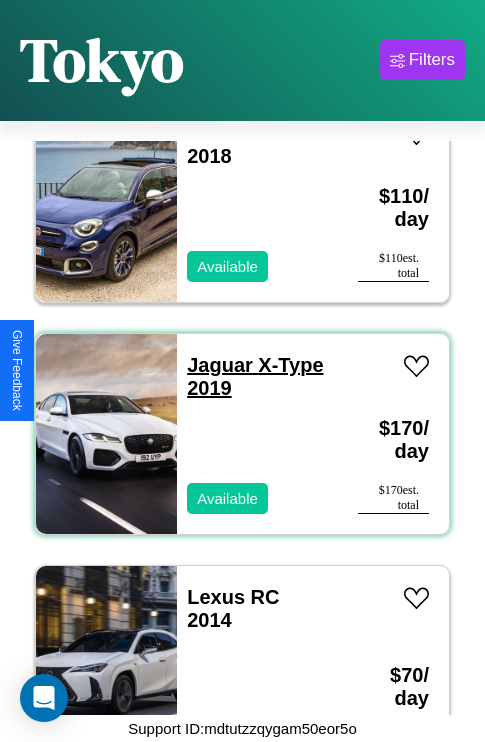click on "Jaguar   X-Type   2019" at bounding box center [255, 376] 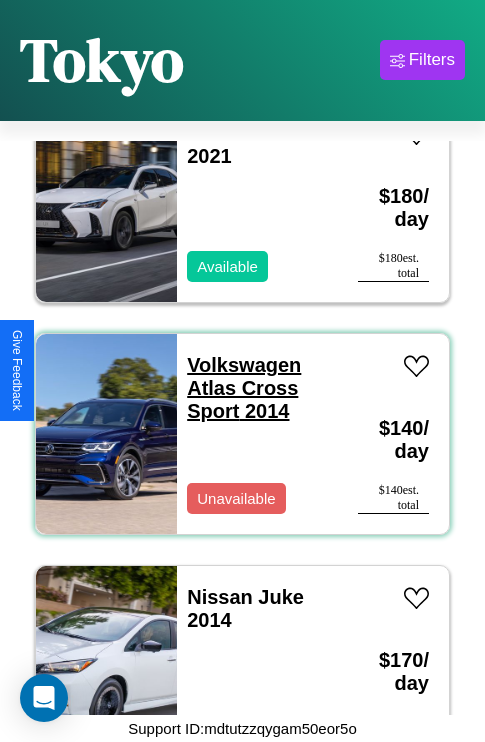click on "Volkswagen   Atlas Cross Sport   2014" at bounding box center (244, 388) 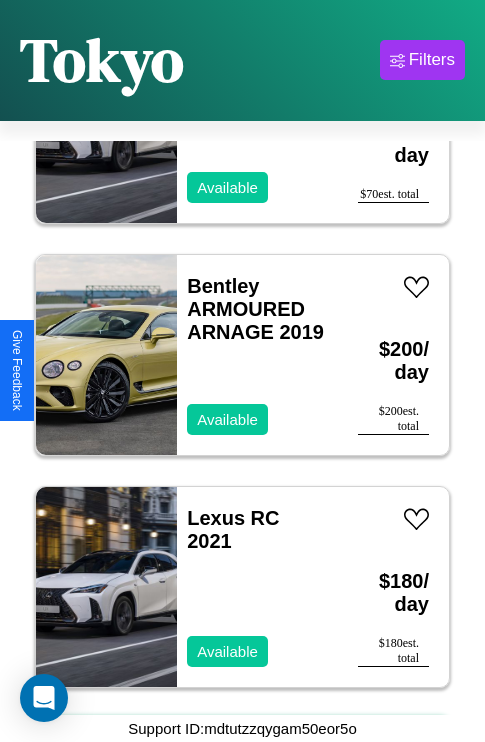 scroll, scrollTop: 8659, scrollLeft: 0, axis: vertical 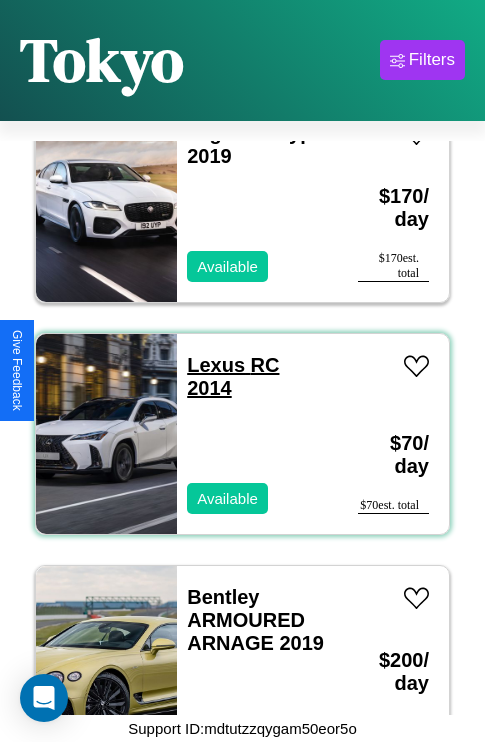 click on "Lexus   RC   2014" at bounding box center [233, 376] 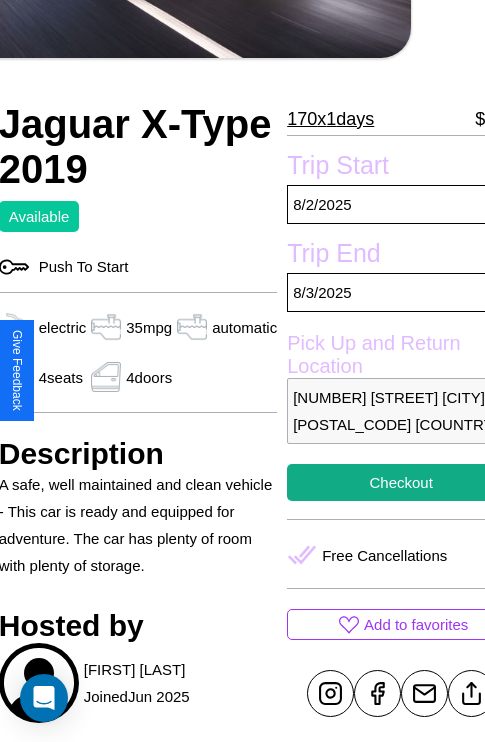 scroll, scrollTop: 499, scrollLeft: 96, axis: both 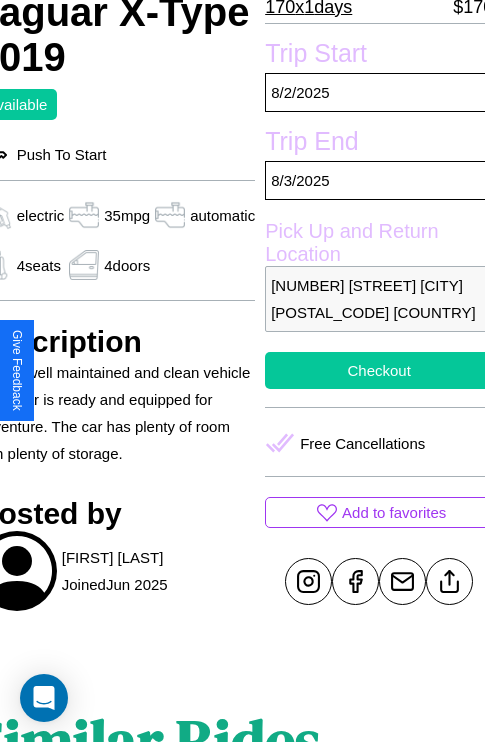 click on "Checkout" at bounding box center (379, 370) 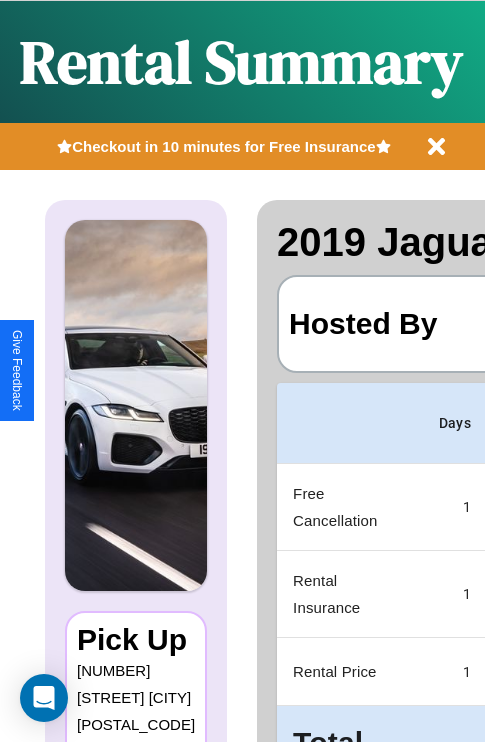 scroll, scrollTop: 0, scrollLeft: 378, axis: horizontal 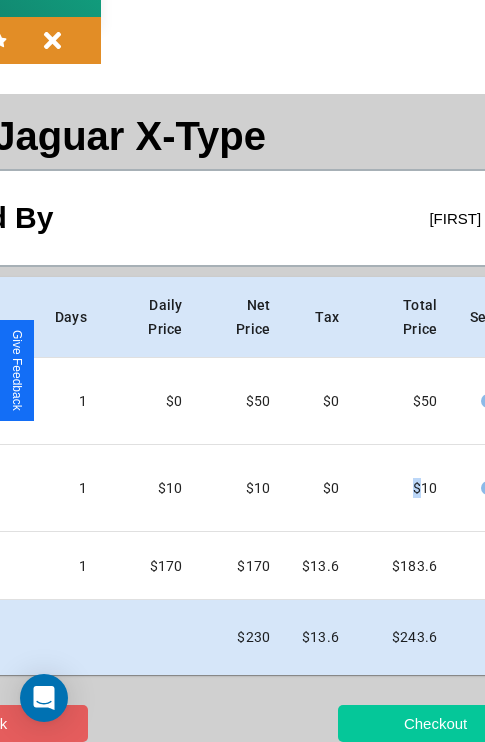 click on "Checkout" at bounding box center [435, 723] 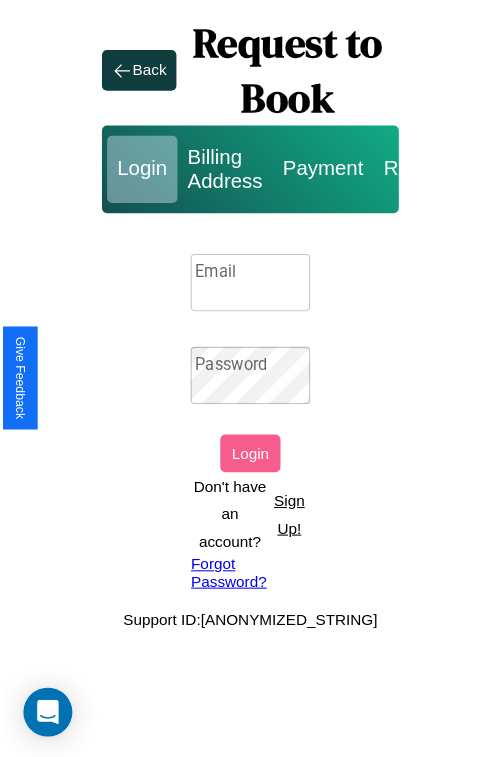 scroll, scrollTop: 0, scrollLeft: 0, axis: both 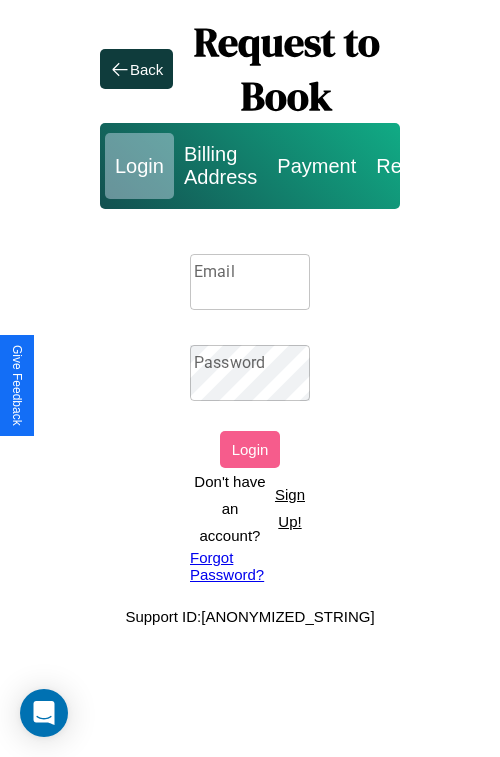 click on "Sign Up!" at bounding box center (290, 508) 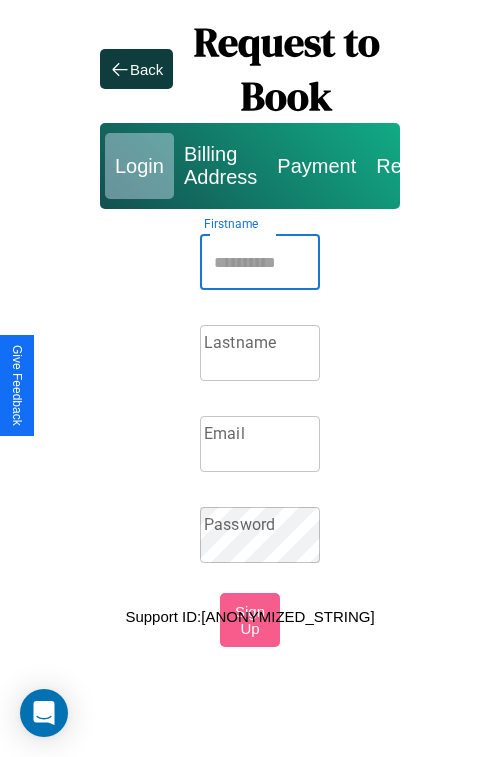 click on "Firstname" at bounding box center (260, 262) 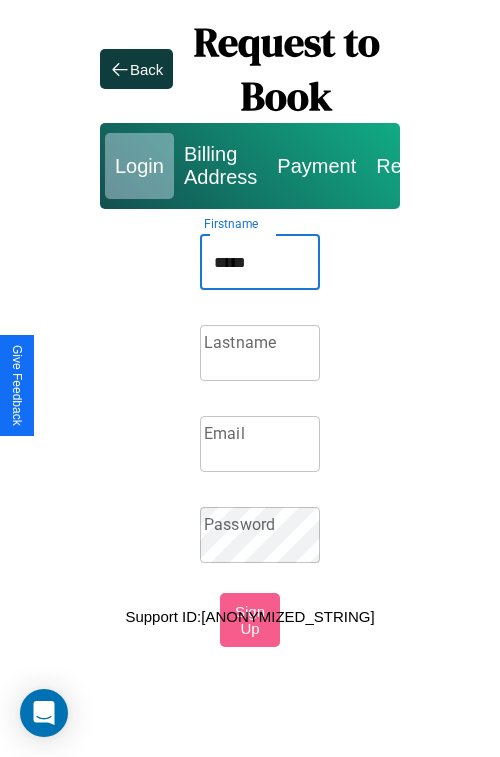 type on "*****" 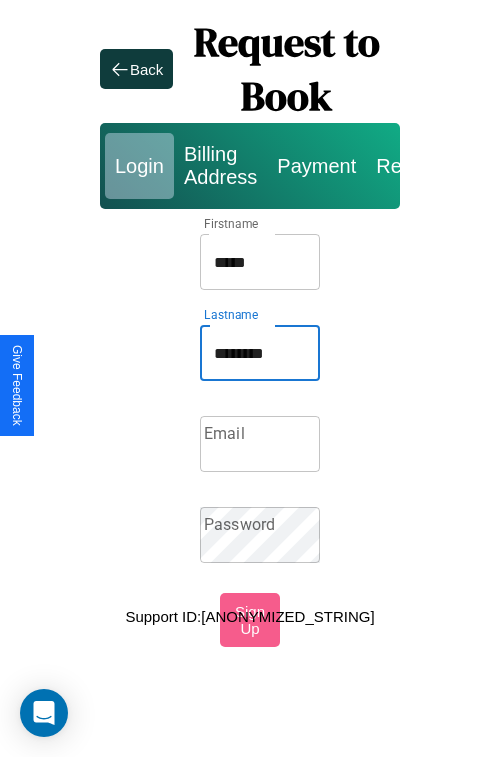 type on "********" 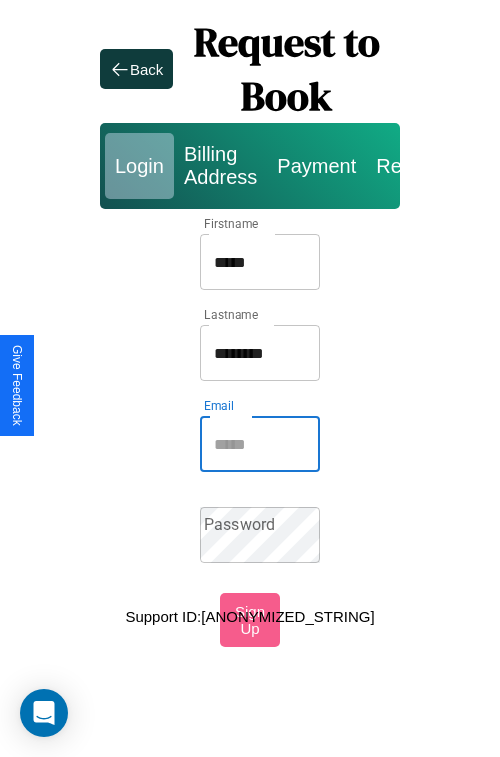 click on "Email" at bounding box center (260, 444) 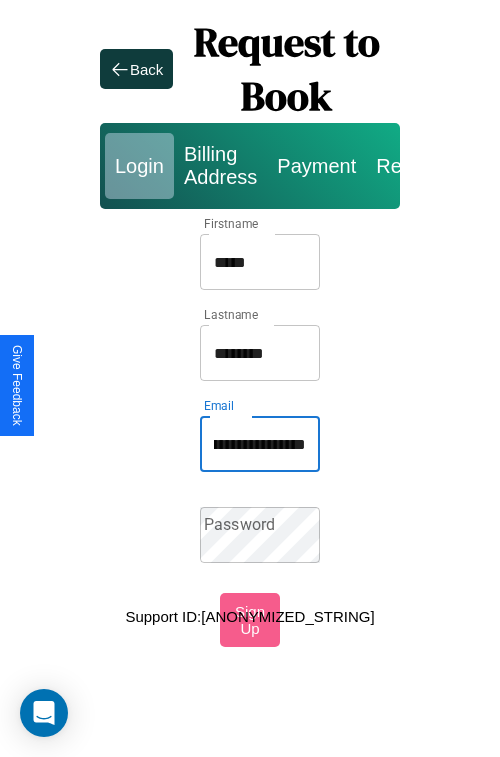 scroll, scrollTop: 0, scrollLeft: 121, axis: horizontal 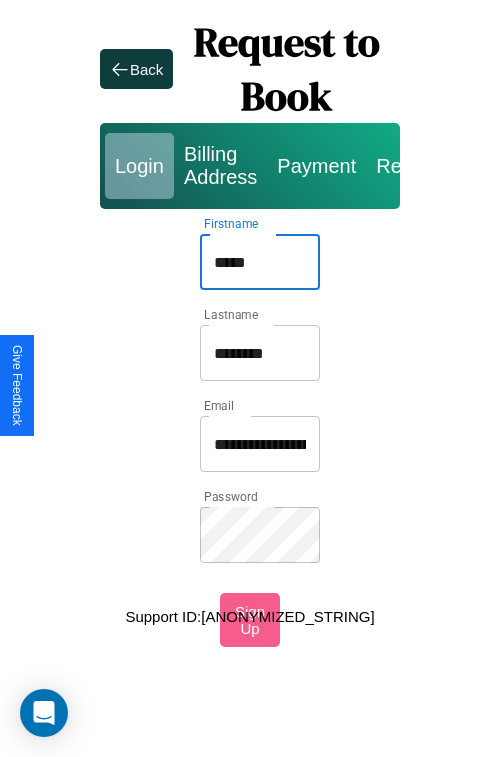 click on "*****" at bounding box center (260, 262) 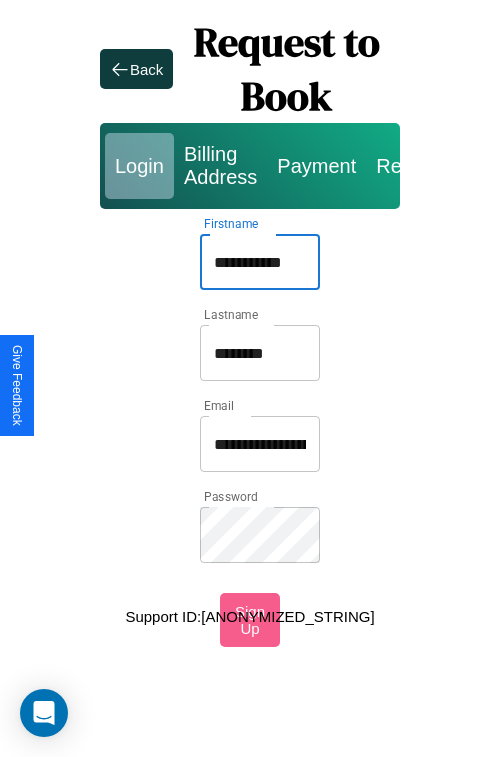 type on "**********" 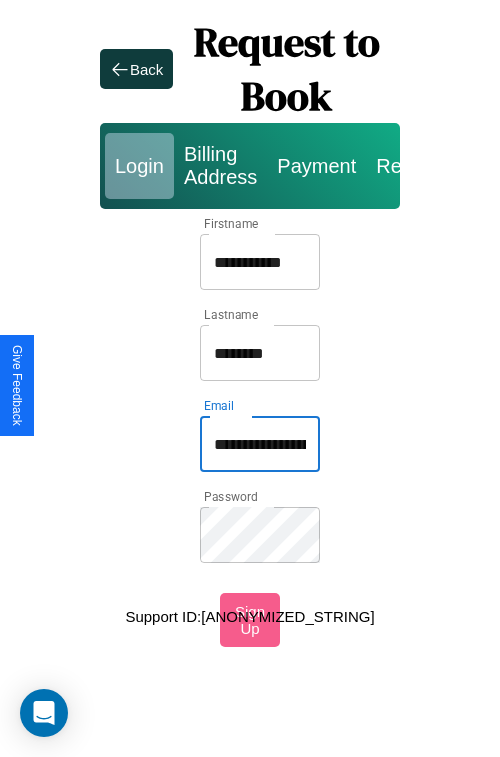 click on "**********" at bounding box center (260, 444) 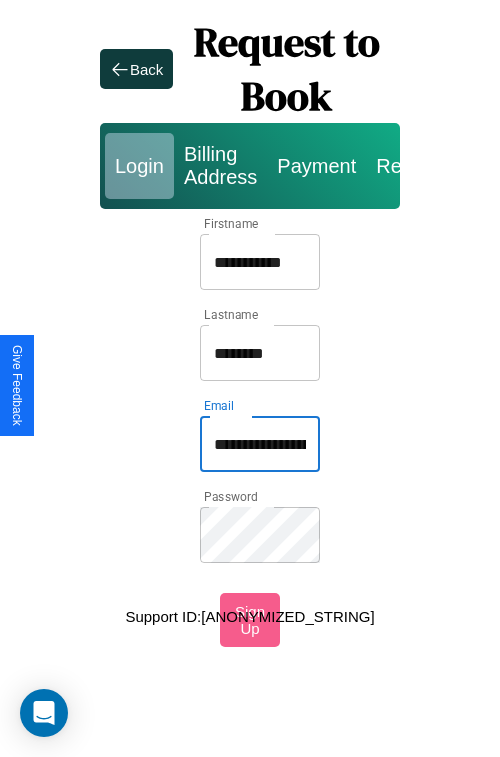 type on "**********" 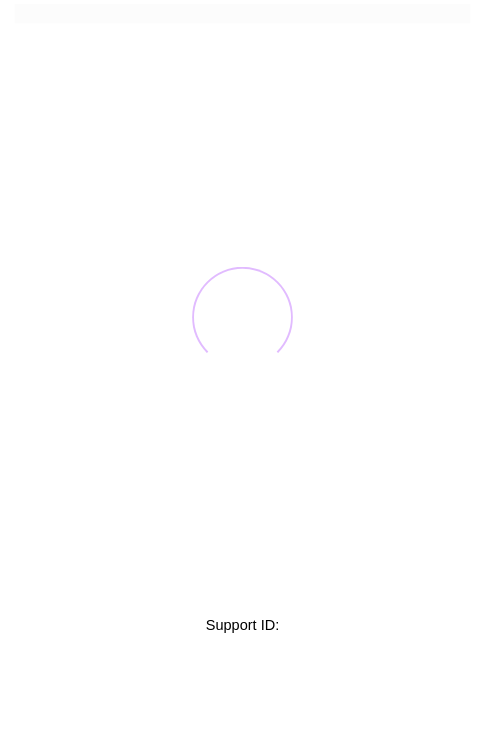 scroll, scrollTop: 0, scrollLeft: 0, axis: both 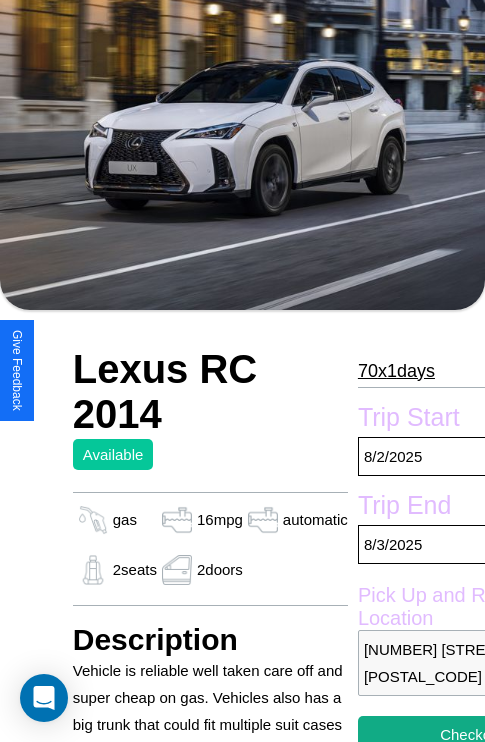 click on "[NUMBER] x [NUMBER] days" at bounding box center [396, 371] 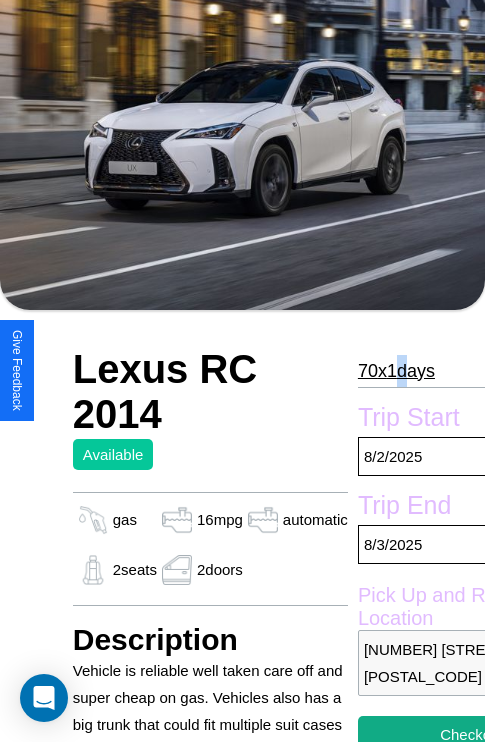 click on "70  x  1  days" at bounding box center [396, 371] 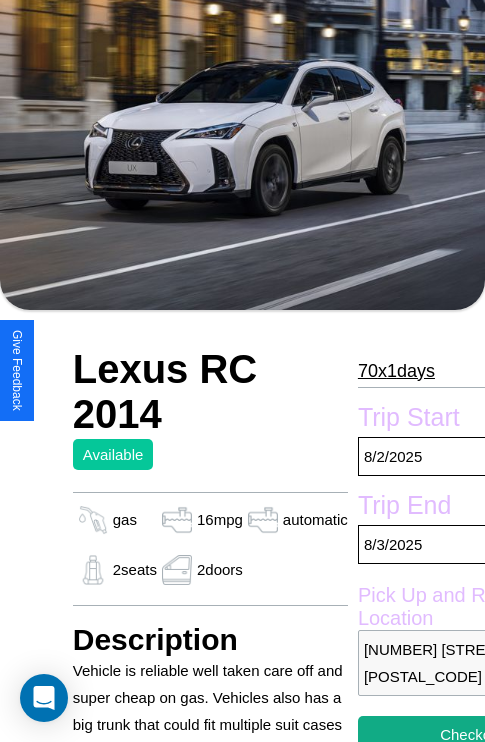 click on "70  x  1  days" at bounding box center [396, 371] 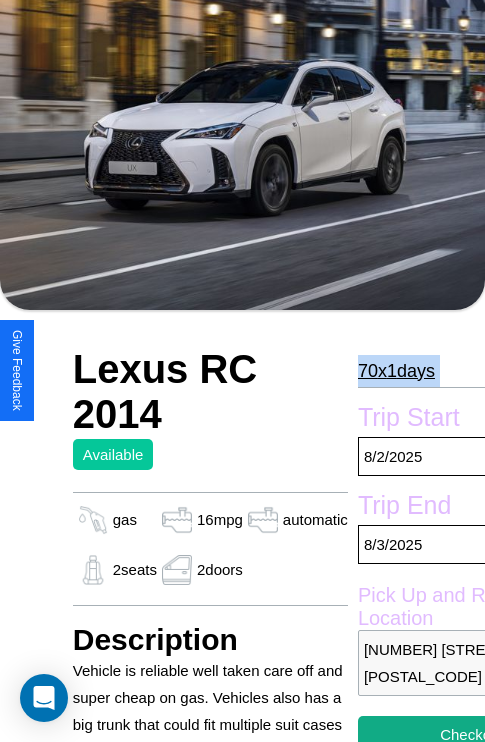 click on "70  x  1  days" at bounding box center [396, 371] 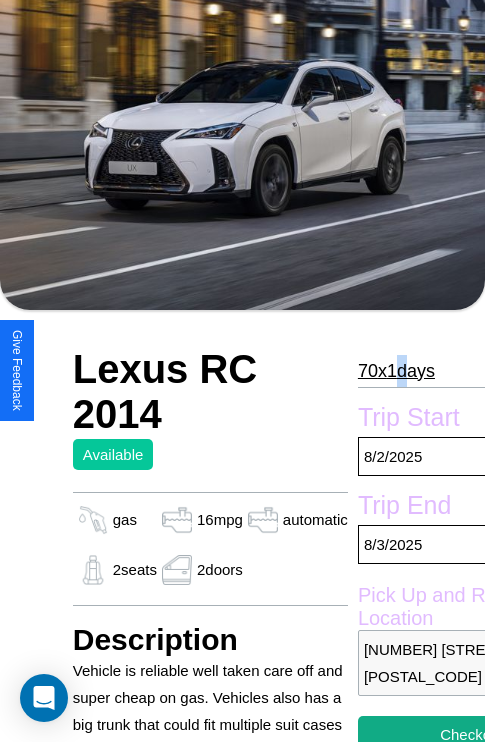 click on "70  x  1  days" at bounding box center (396, 371) 